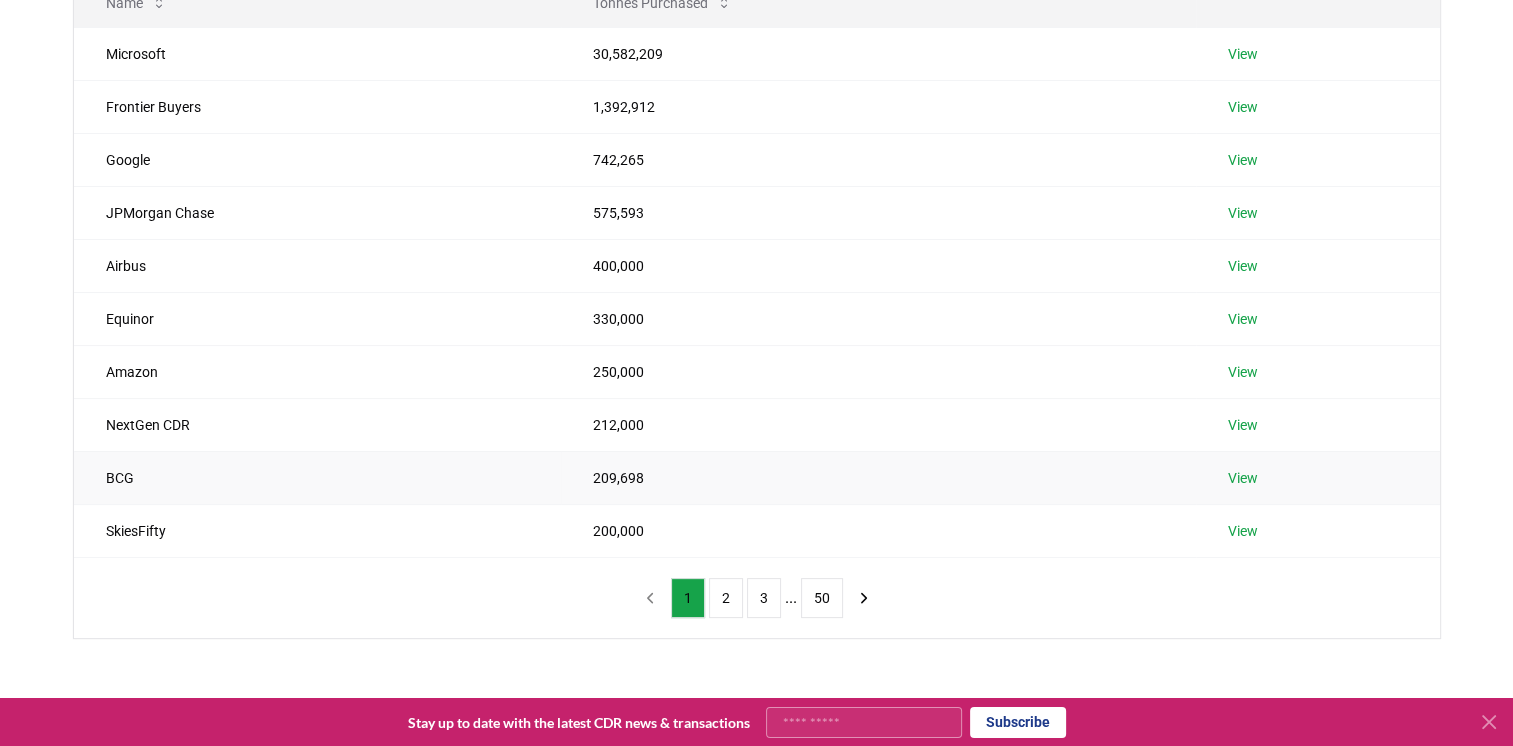 scroll, scrollTop: 300, scrollLeft: 0, axis: vertical 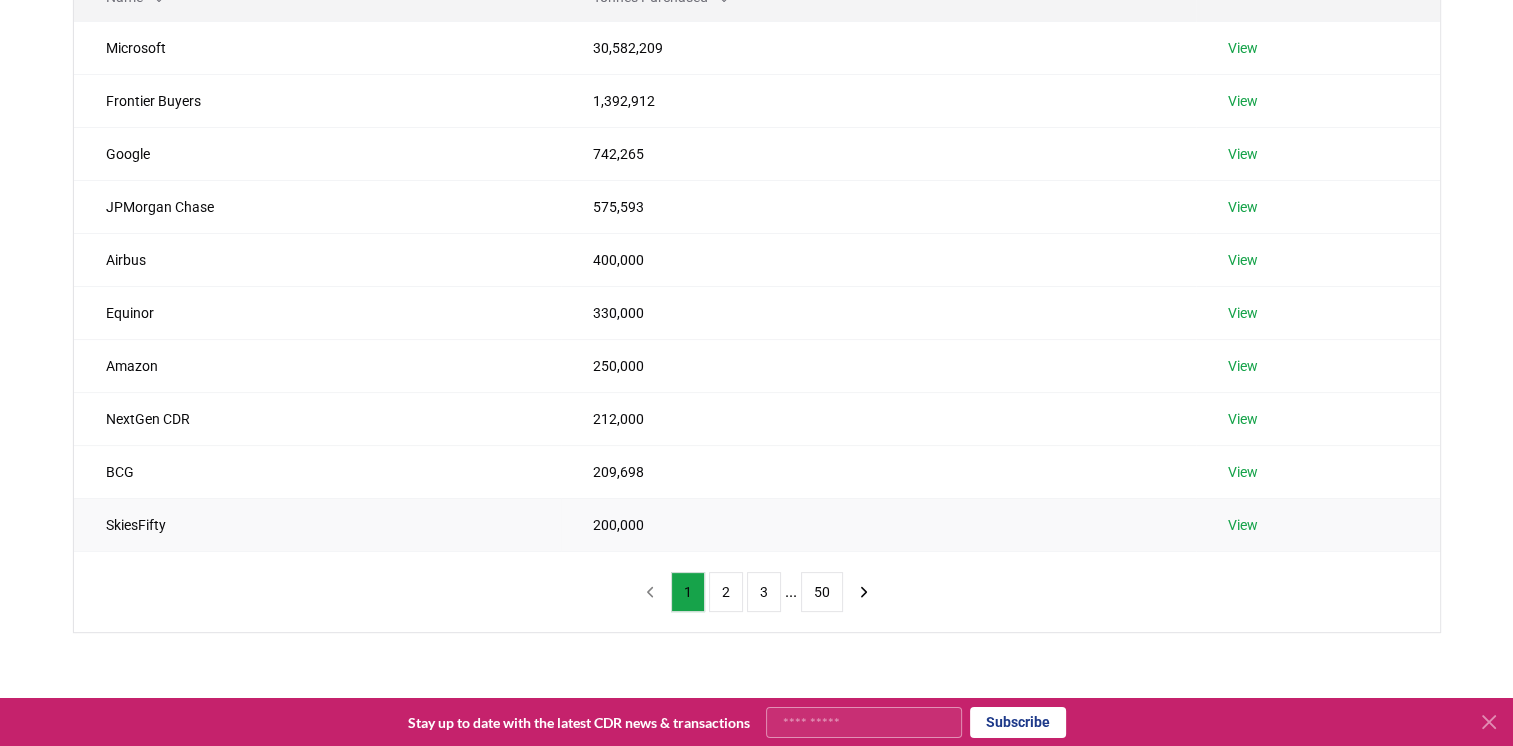 type 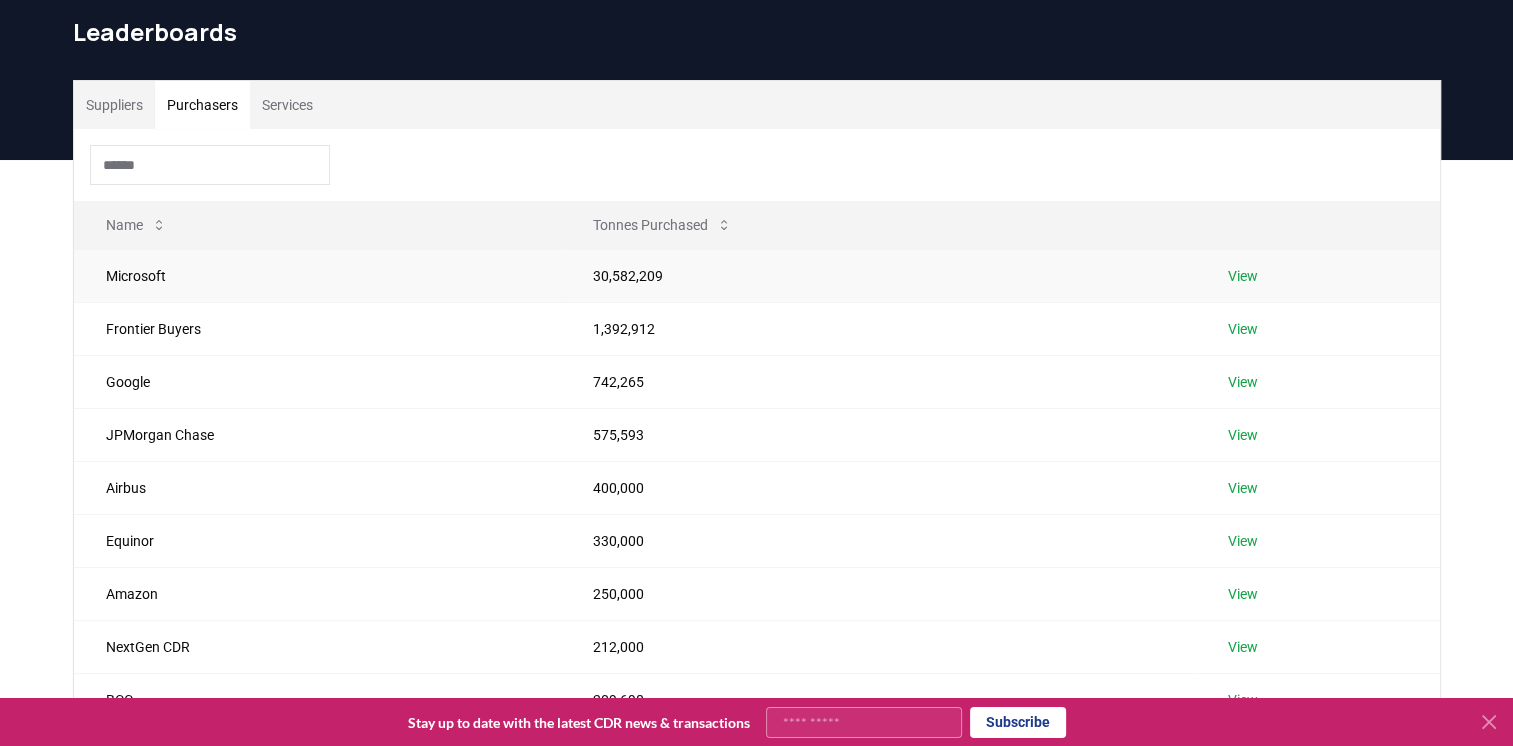 scroll, scrollTop: 0, scrollLeft: 0, axis: both 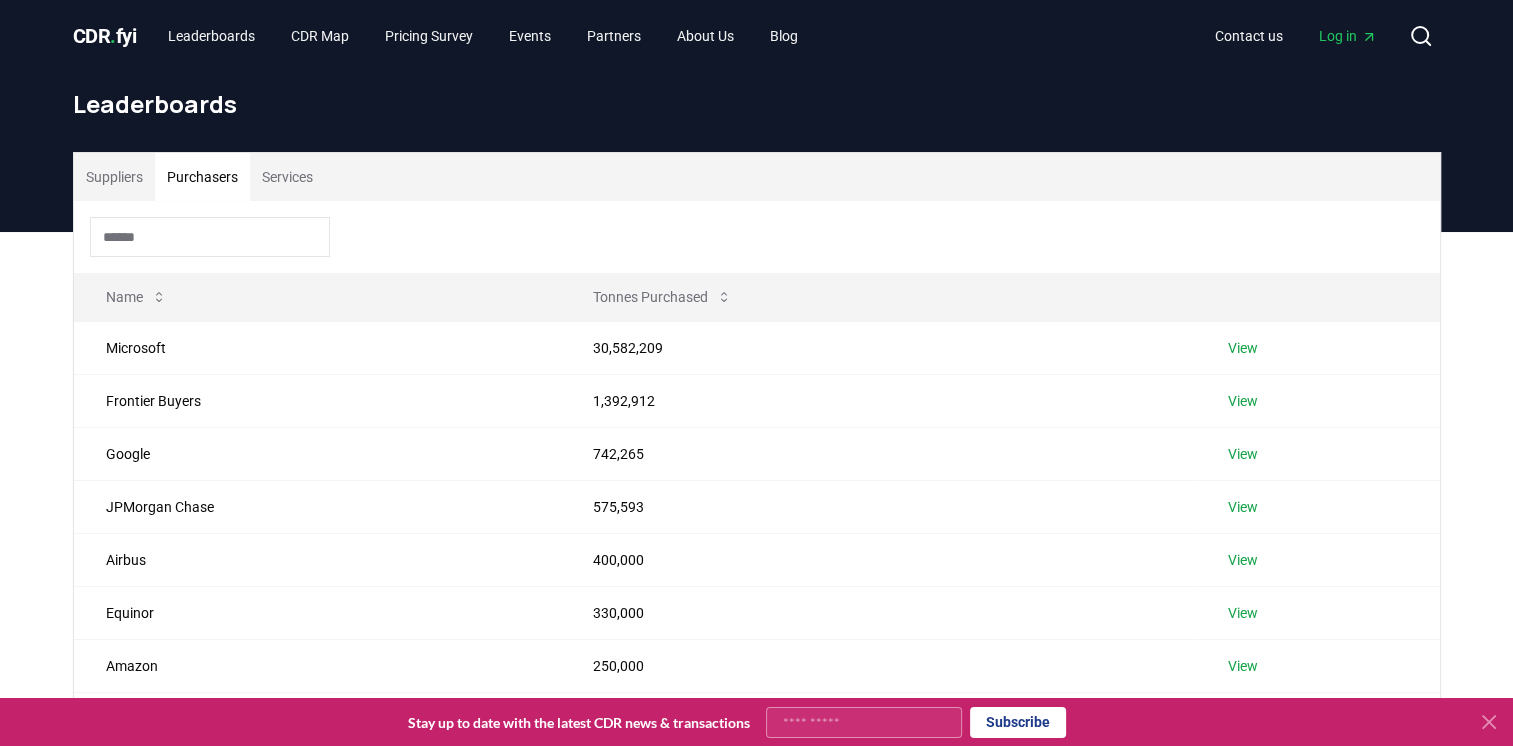 click on "Suppliers" at bounding box center [114, 177] 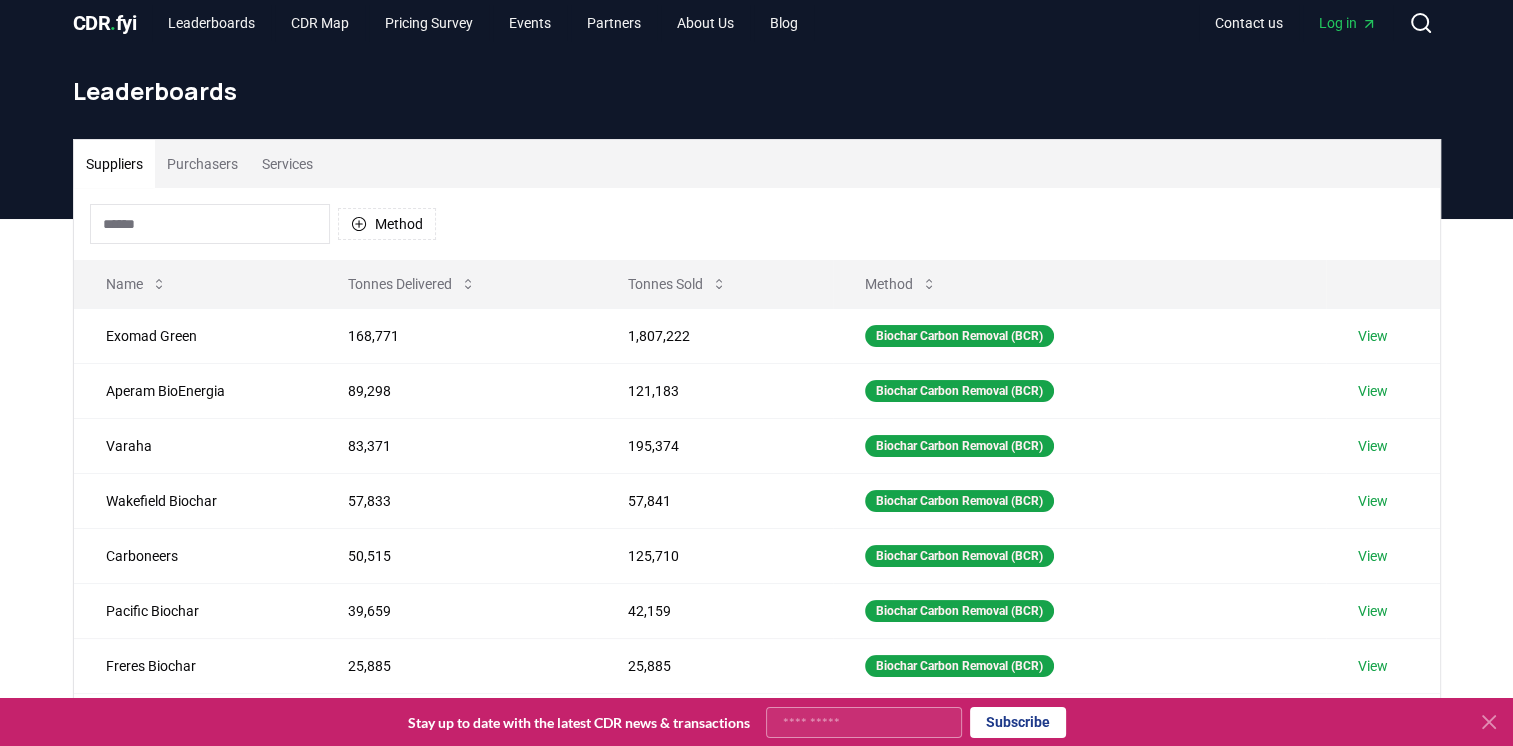 scroll, scrollTop: 200, scrollLeft: 0, axis: vertical 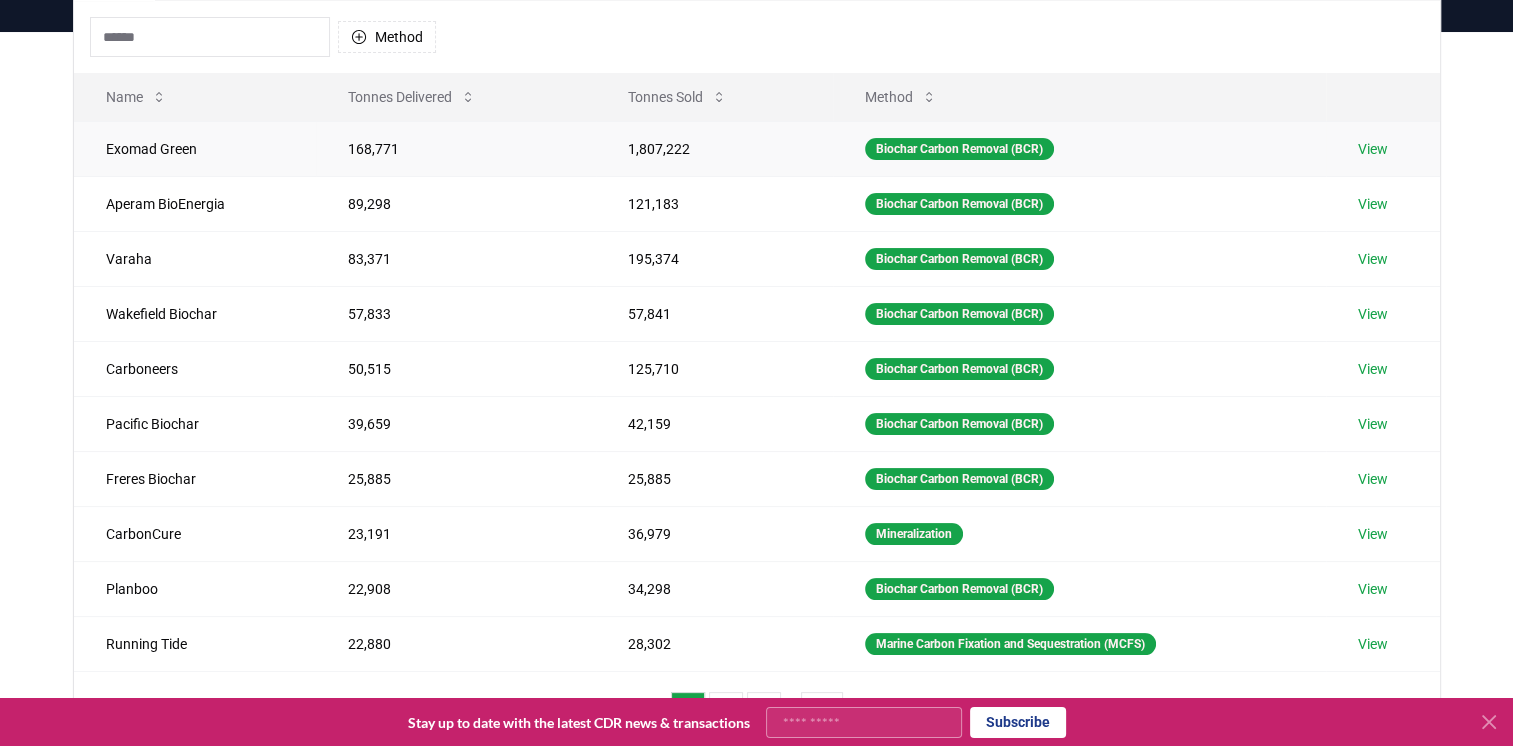 click on "View" at bounding box center [1373, 149] 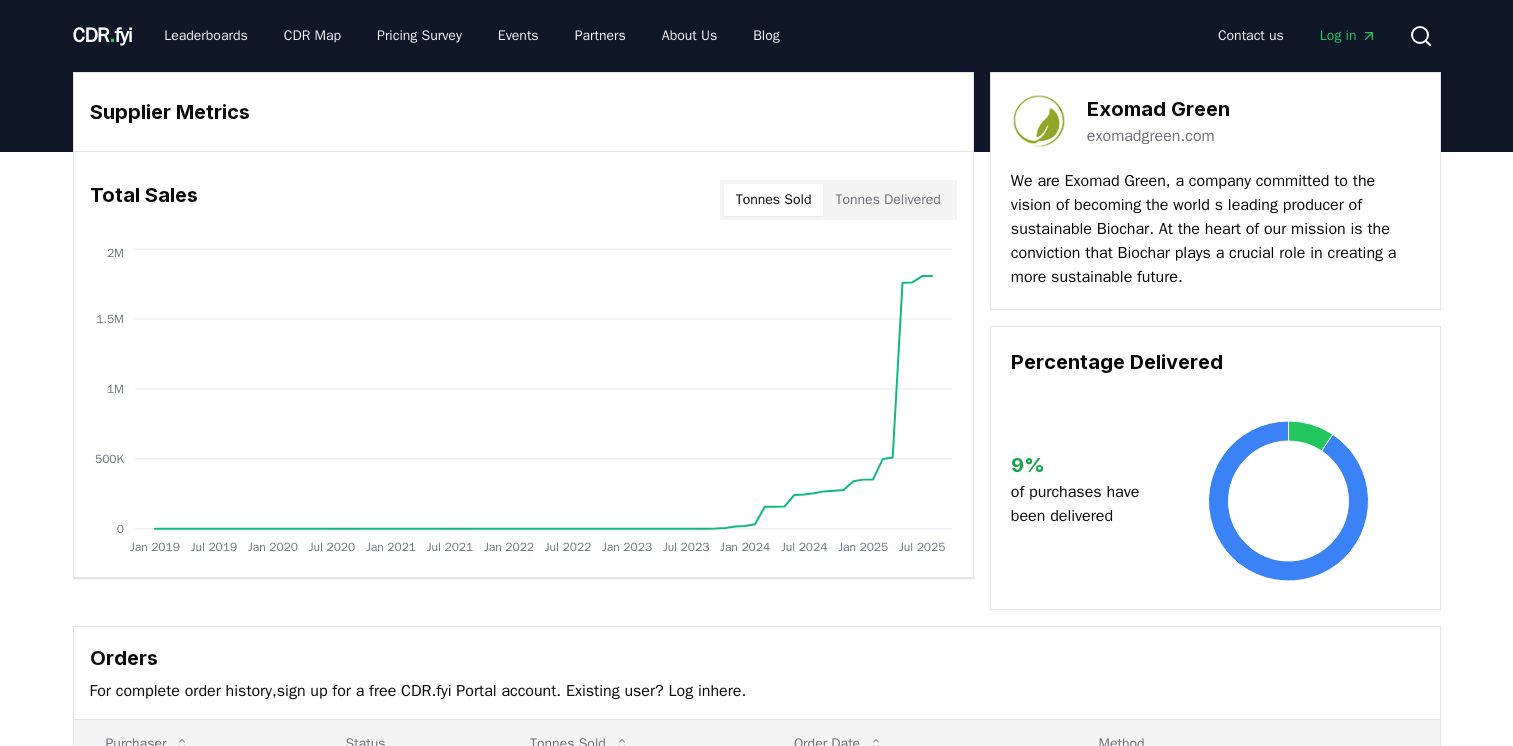 scroll, scrollTop: 400, scrollLeft: 0, axis: vertical 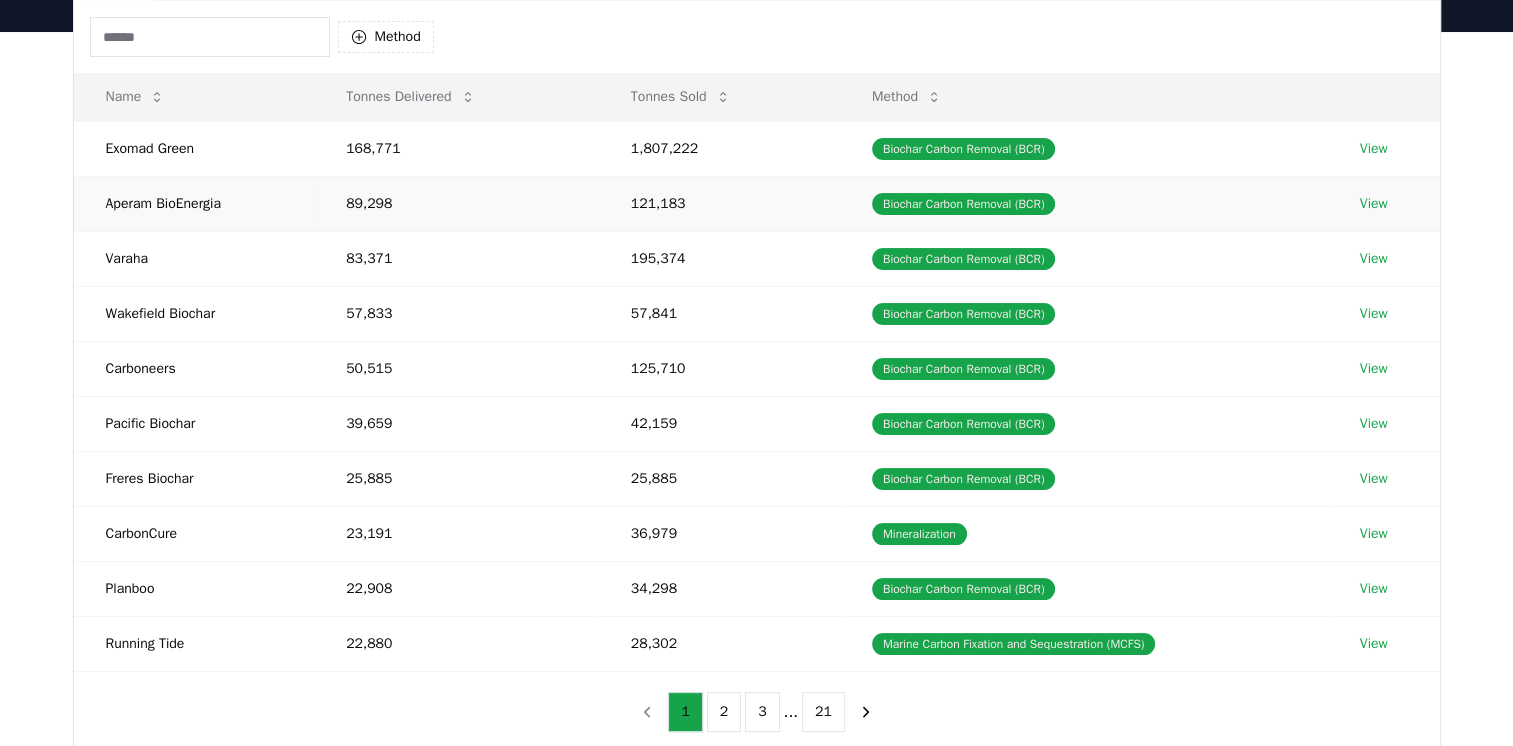 click on "View" at bounding box center [1374, 204] 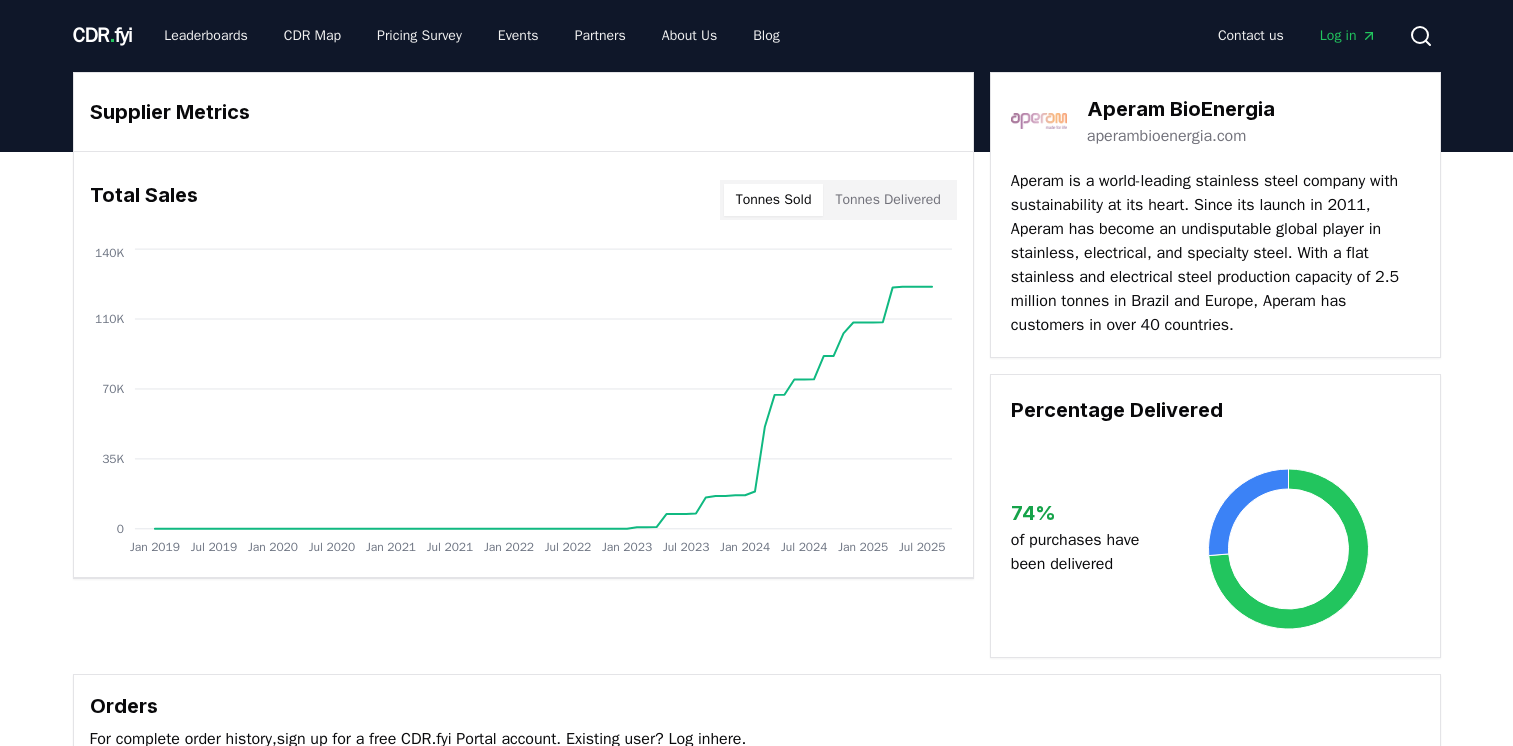 scroll, scrollTop: 700, scrollLeft: 0, axis: vertical 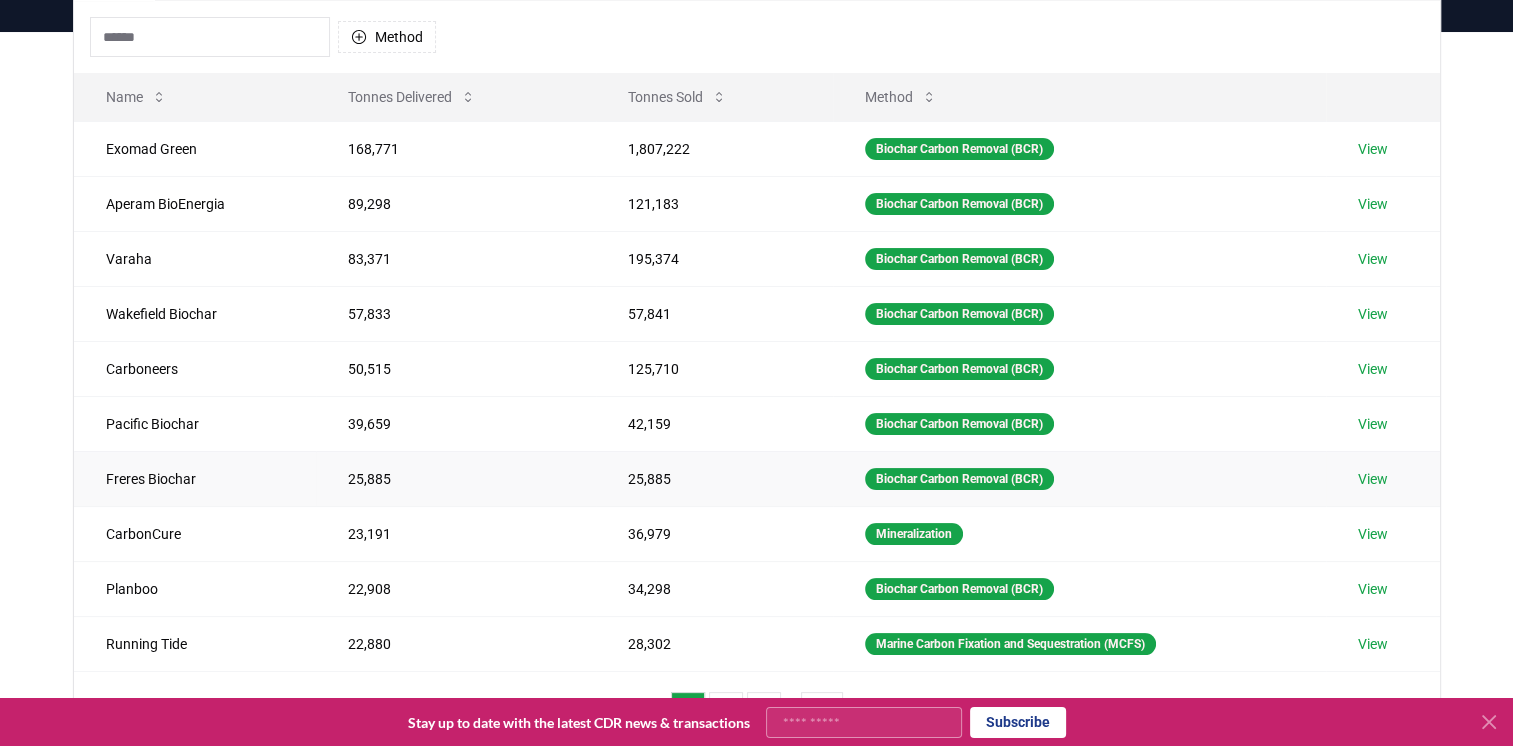 click on "View" at bounding box center (1373, 479) 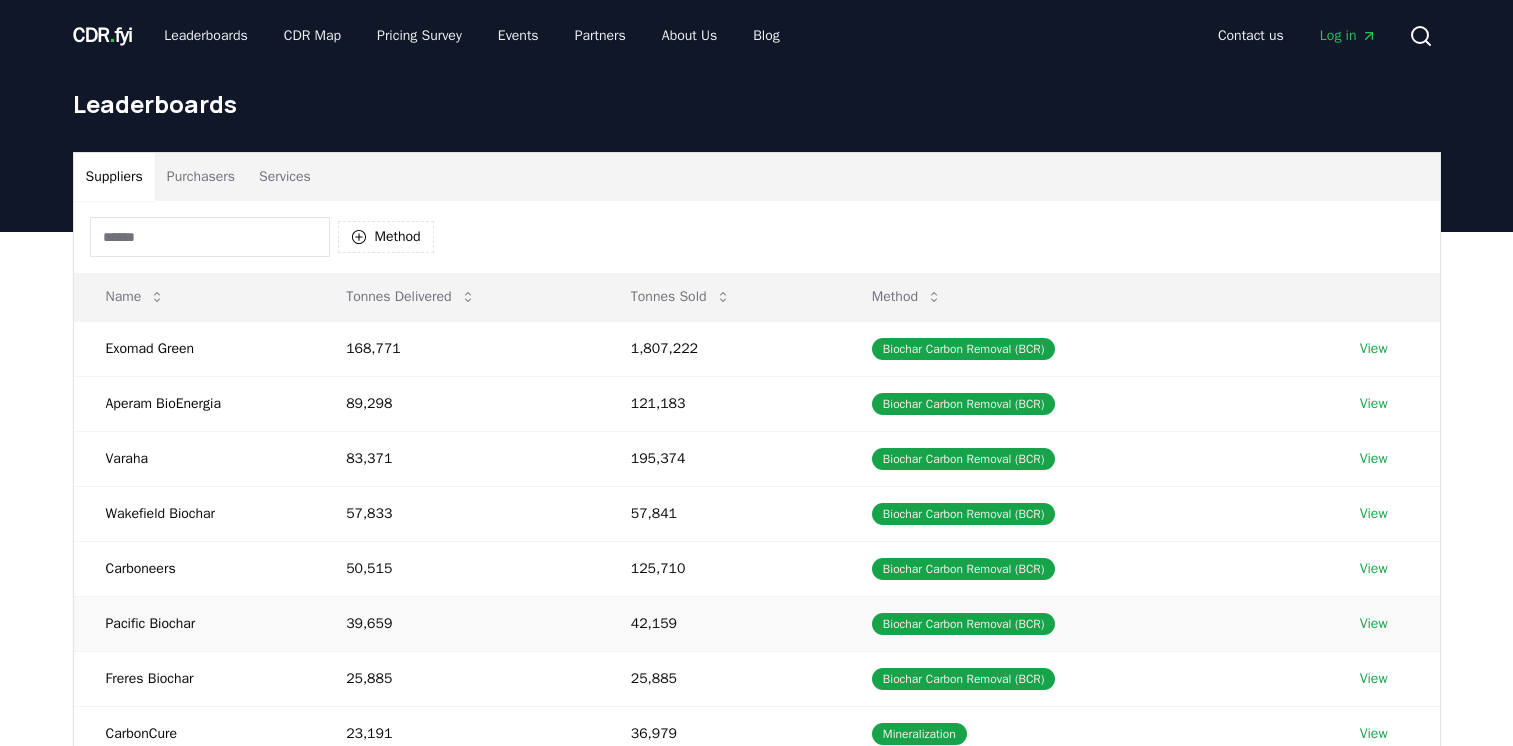 scroll, scrollTop: 200, scrollLeft: 0, axis: vertical 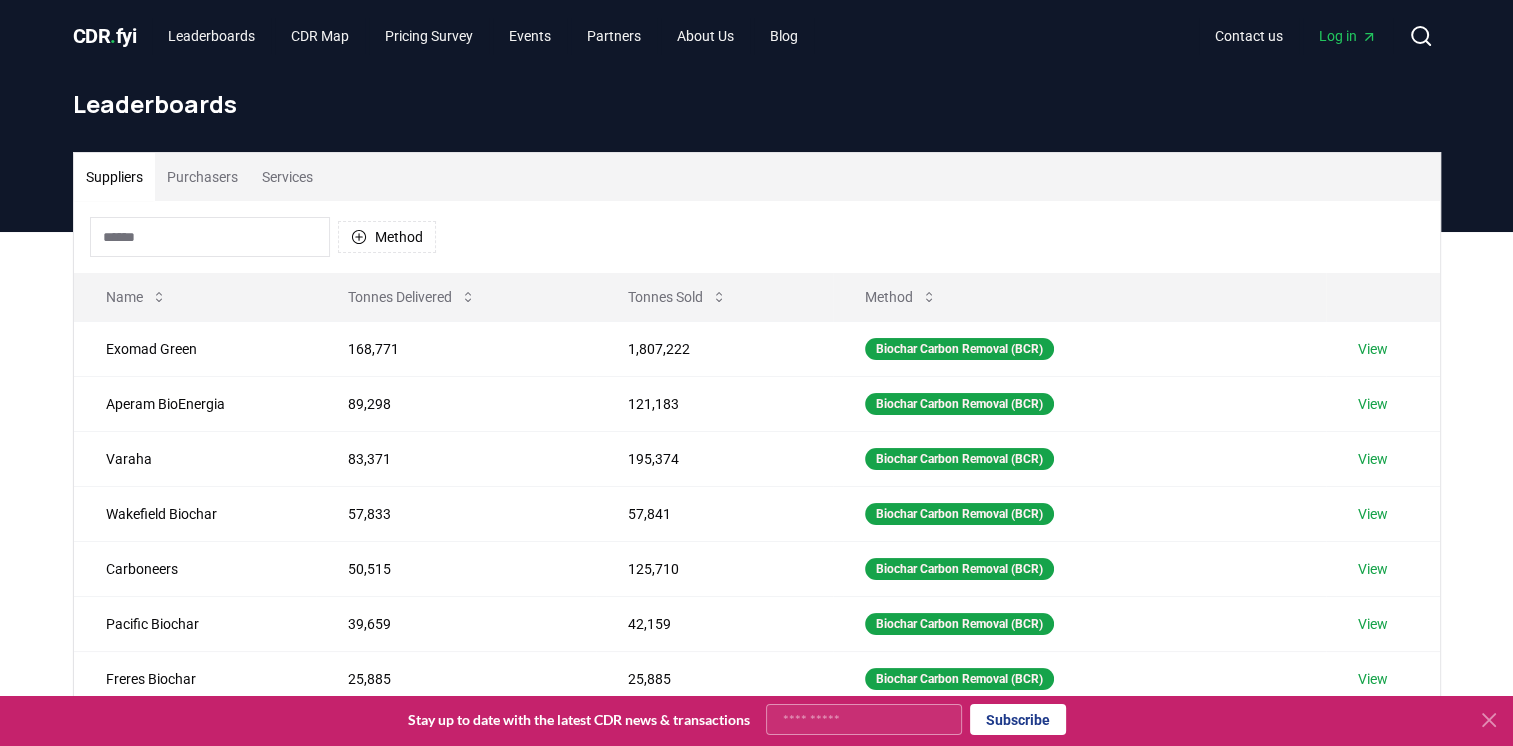 click on "Suppliers" at bounding box center [114, 177] 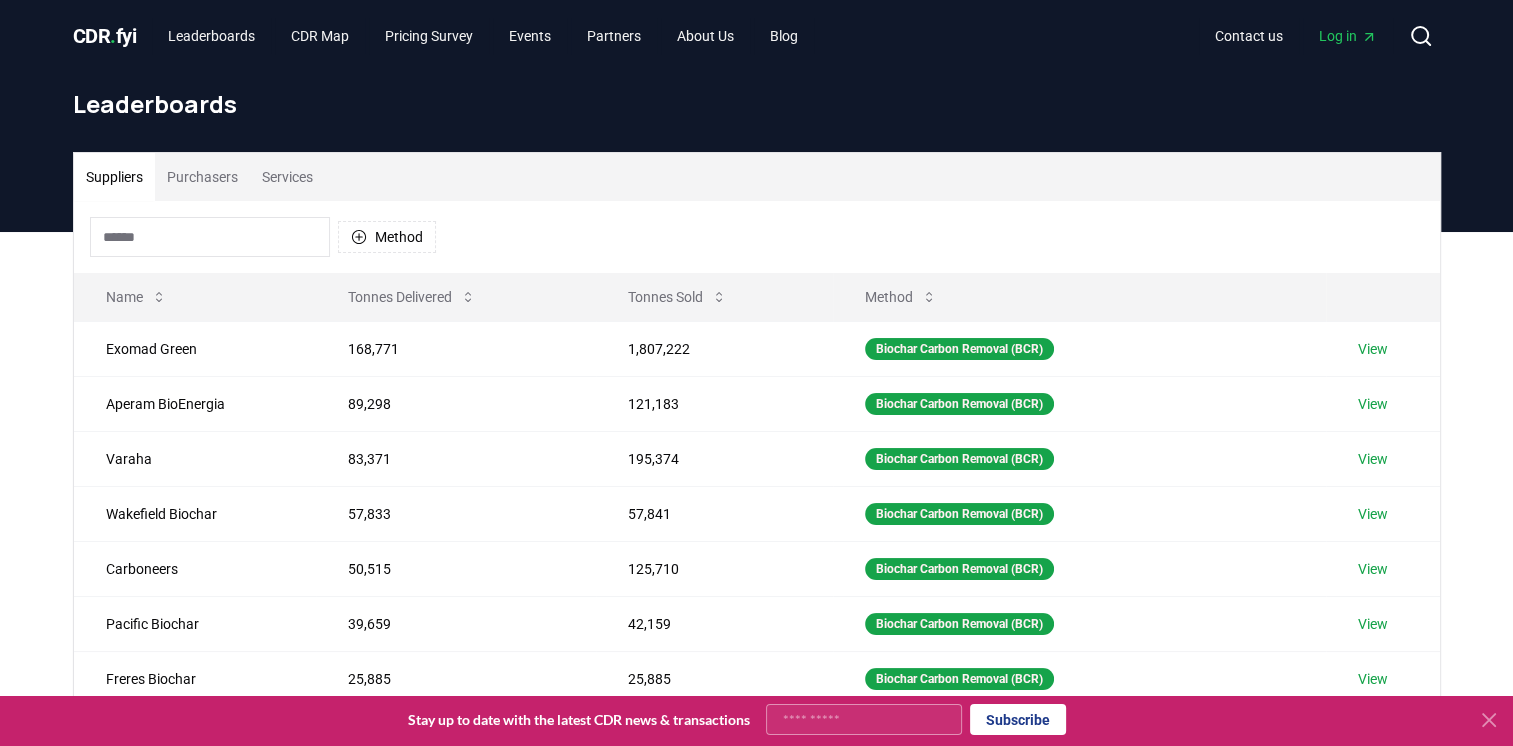 click at bounding box center [210, 237] 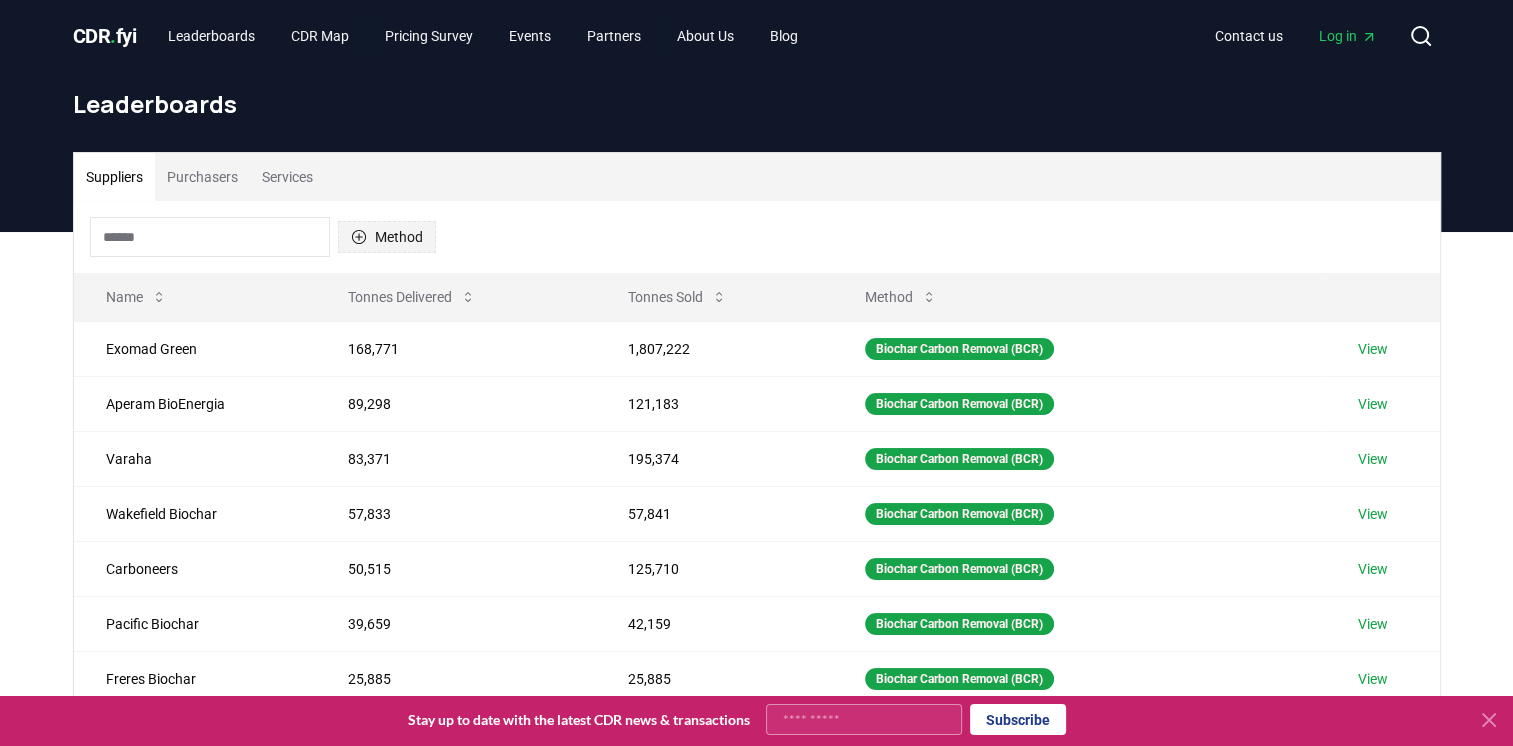 click on "Method" at bounding box center [387, 237] 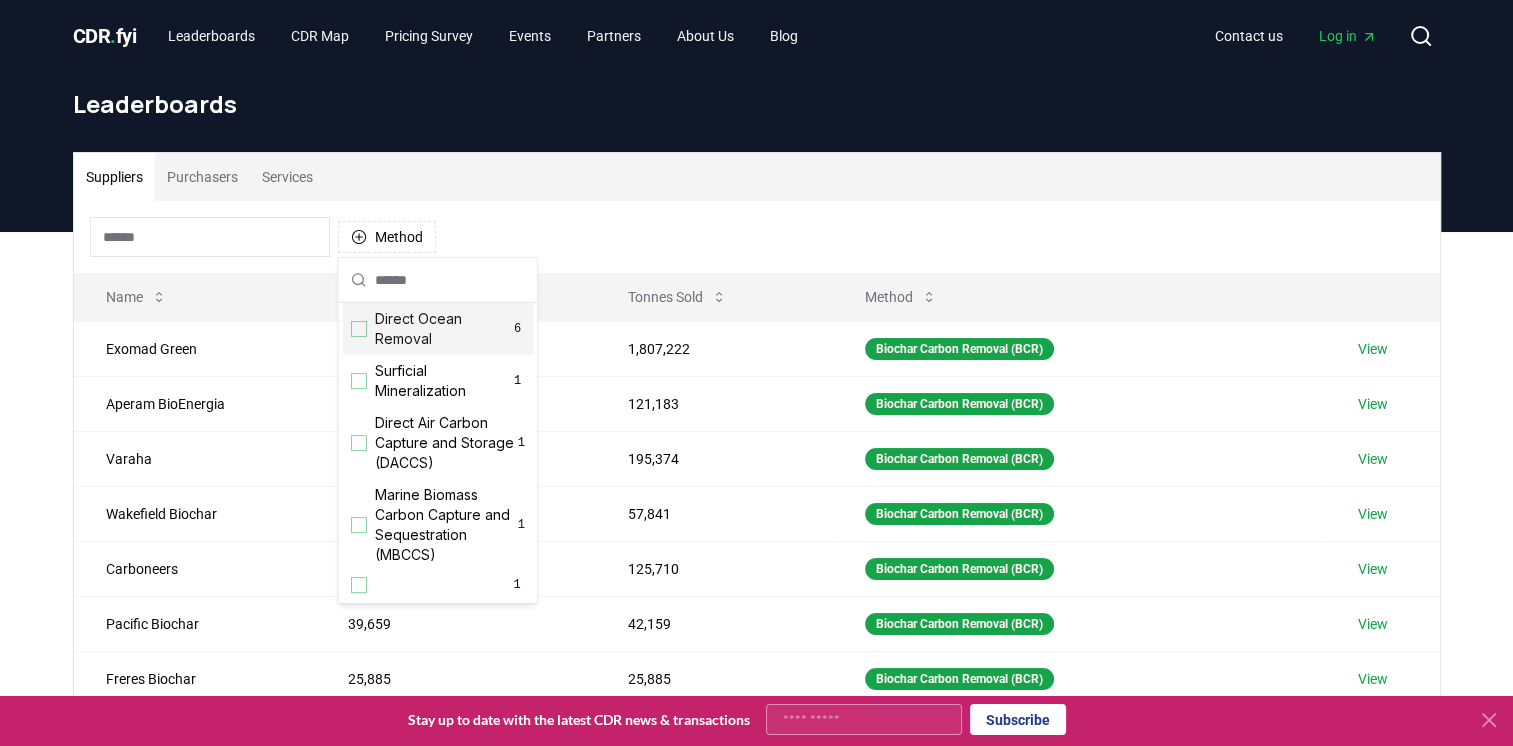 scroll, scrollTop: 644, scrollLeft: 0, axis: vertical 